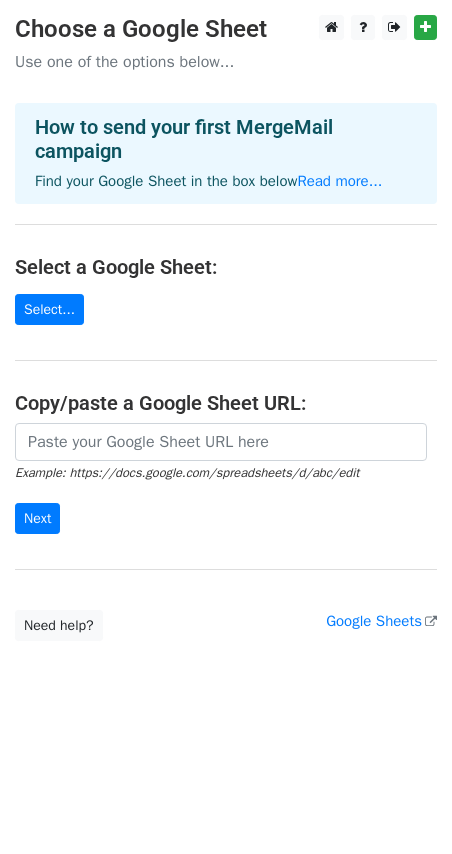 scroll, scrollTop: 0, scrollLeft: 0, axis: both 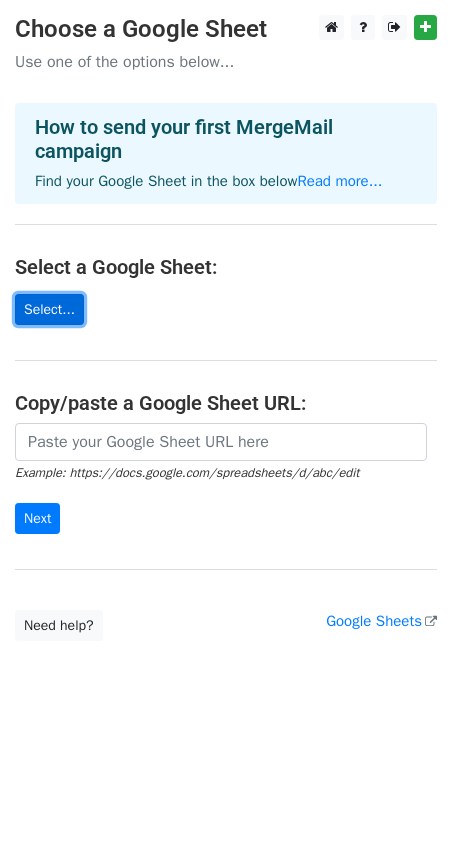 click on "Select..." at bounding box center (49, 309) 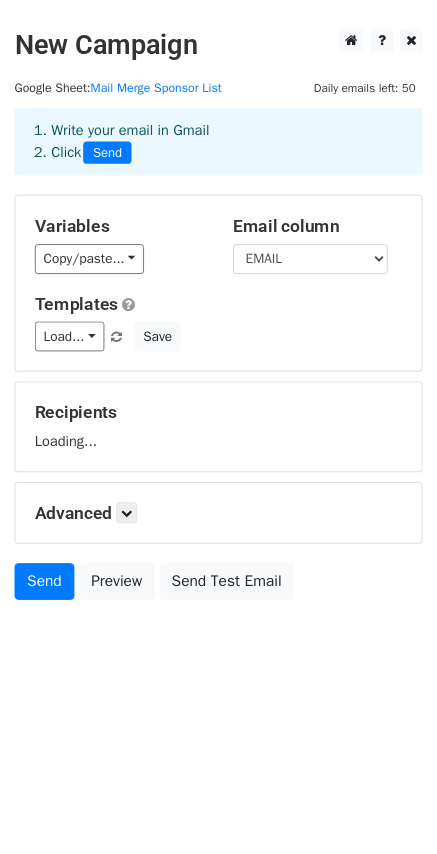 scroll, scrollTop: 0, scrollLeft: 0, axis: both 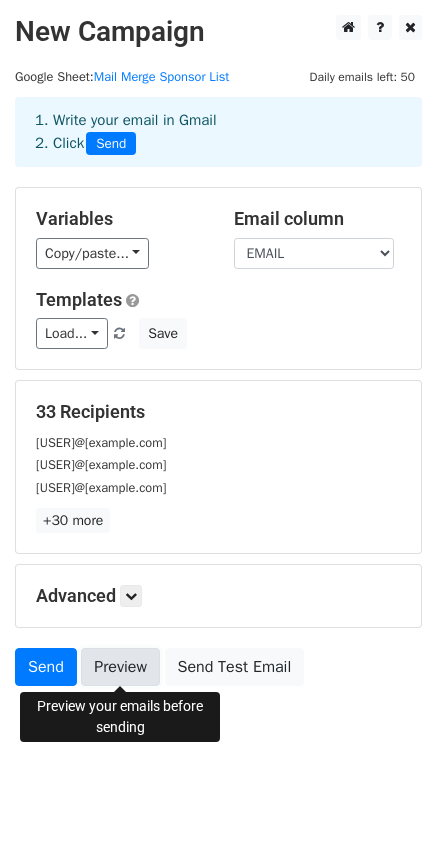 click on "Preview" at bounding box center (120, 667) 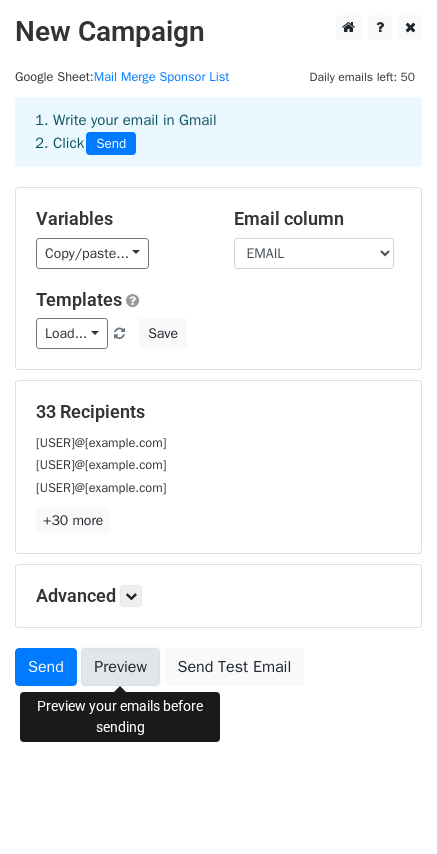 click on "Preview" at bounding box center [120, 667] 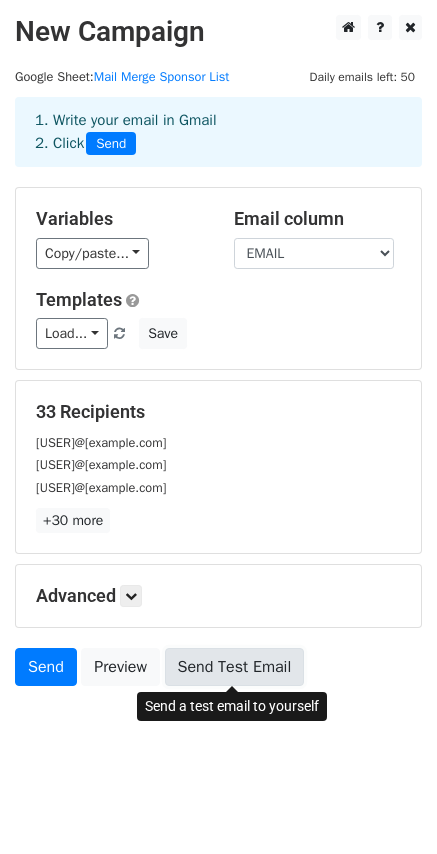 click on "Send Test Email" at bounding box center (235, 667) 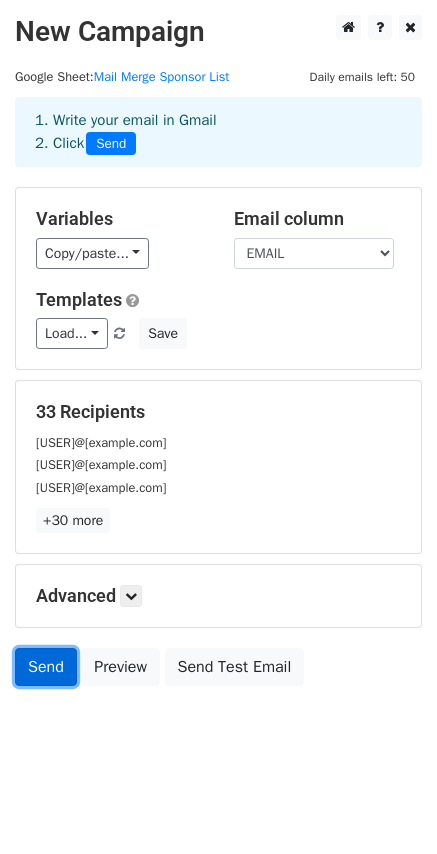 click on "Send" at bounding box center [46, 667] 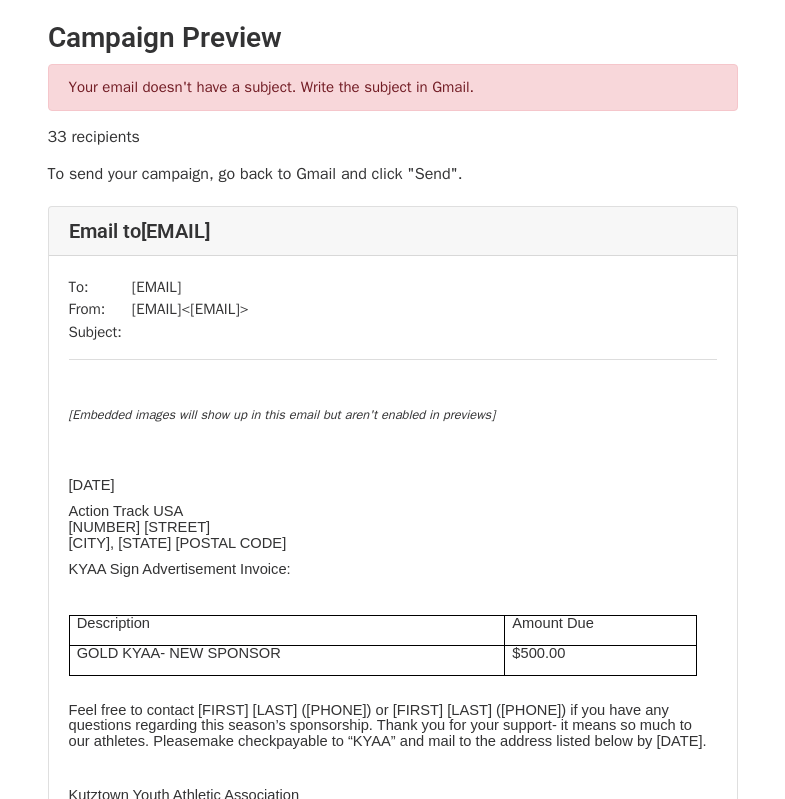 scroll, scrollTop: 0, scrollLeft: 0, axis: both 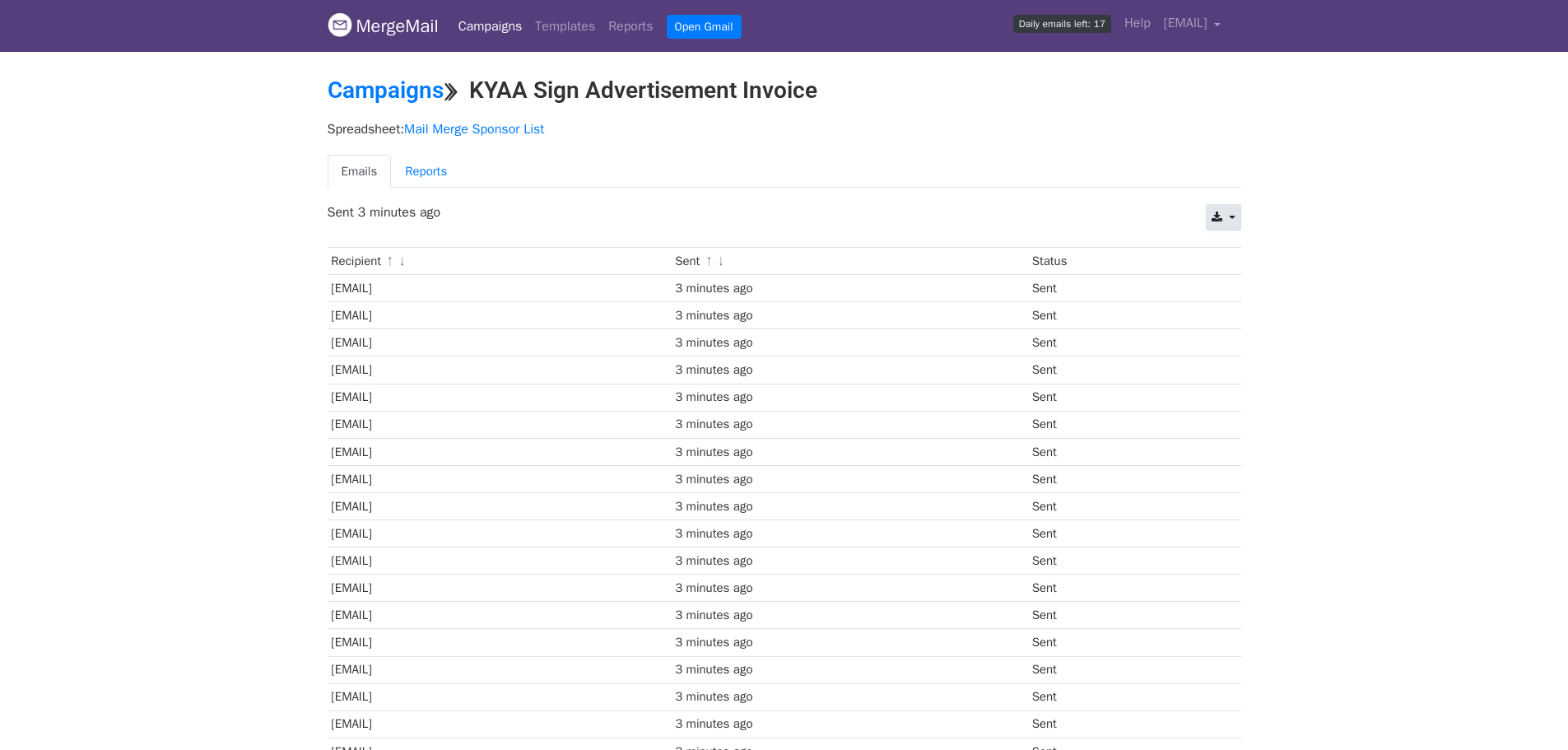 click at bounding box center [1217, 217] 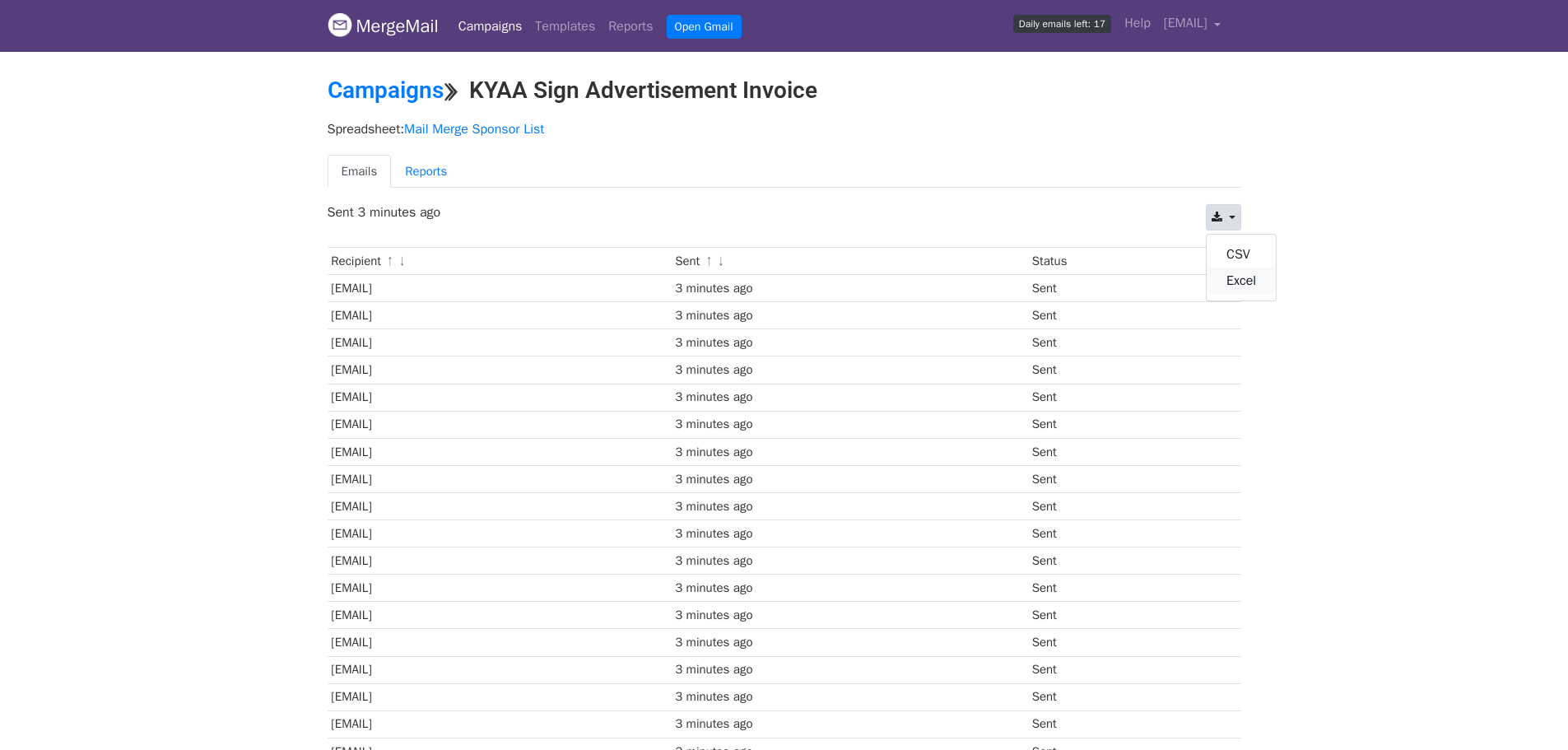 click on "Excel" at bounding box center [1241, 281] 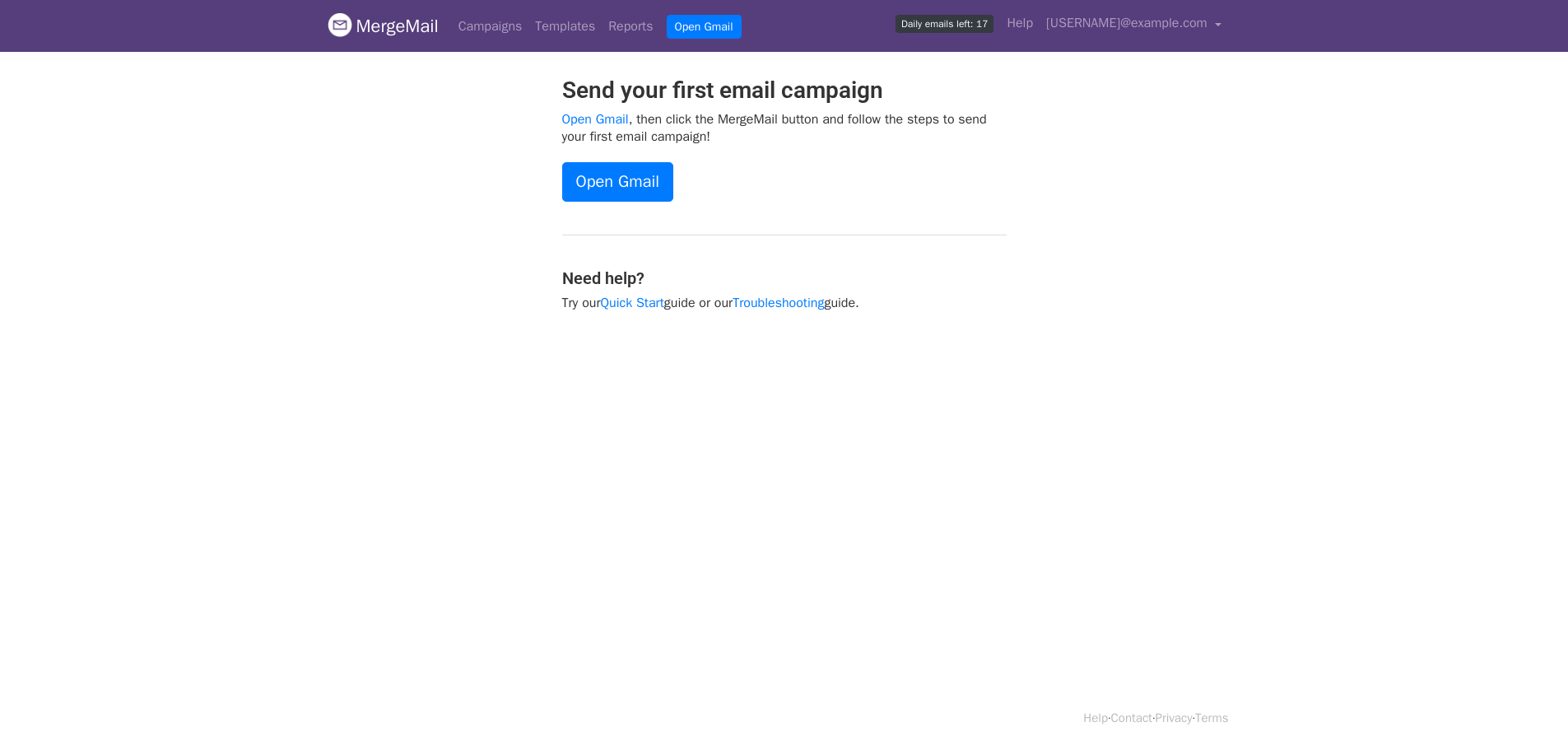 scroll, scrollTop: 0, scrollLeft: 0, axis: both 